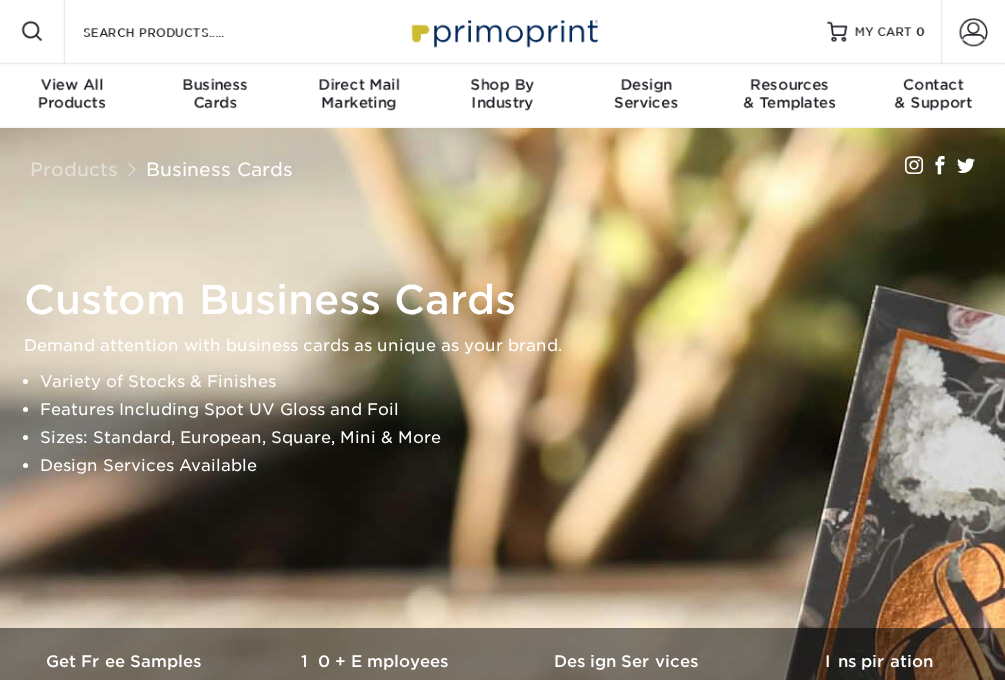 scroll, scrollTop: 0, scrollLeft: 0, axis: both 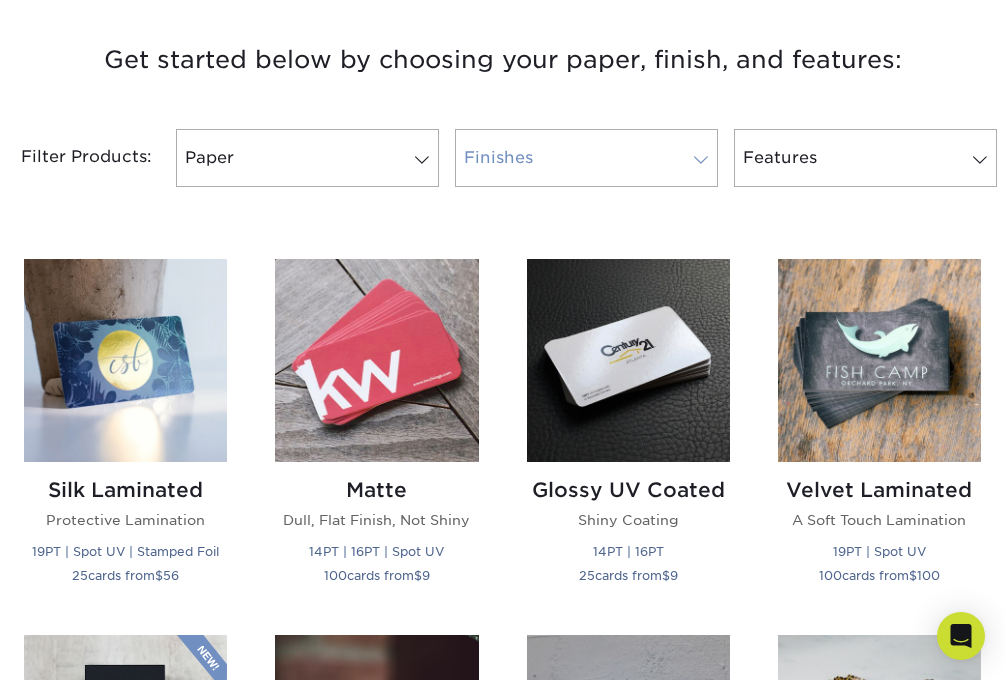click on "Finishes" at bounding box center [586, 158] 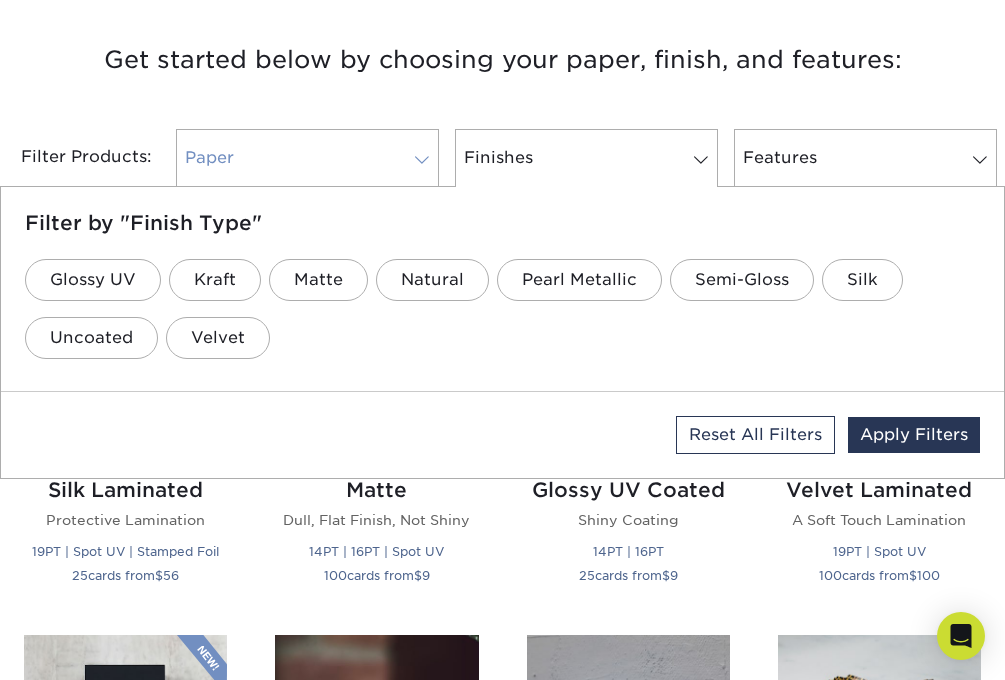 click on "Paper" at bounding box center (307, 158) 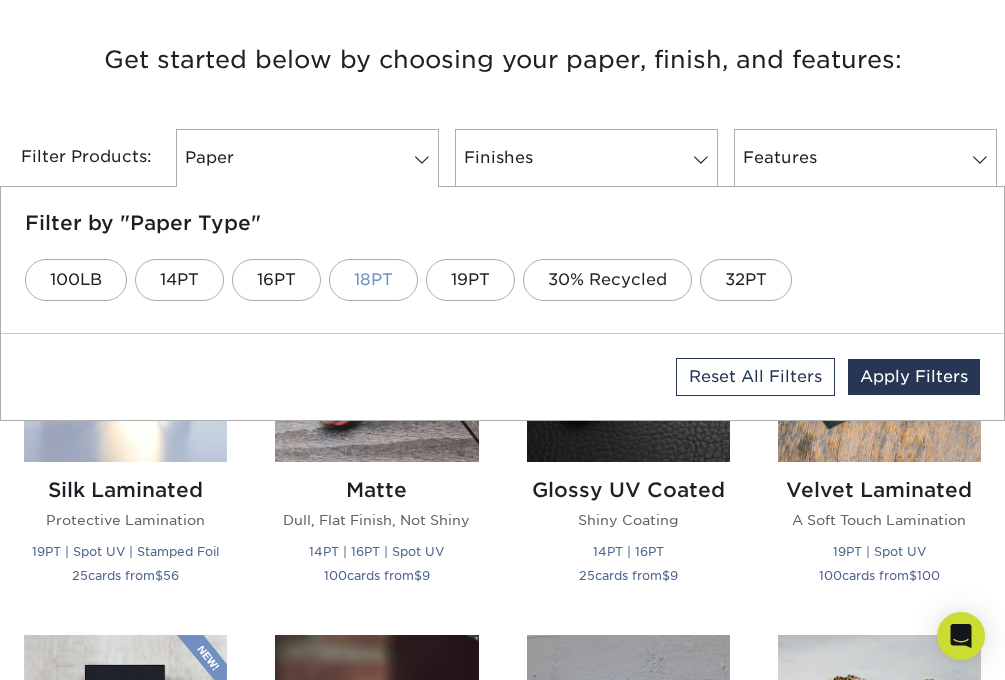 click on "18PT" at bounding box center [373, 280] 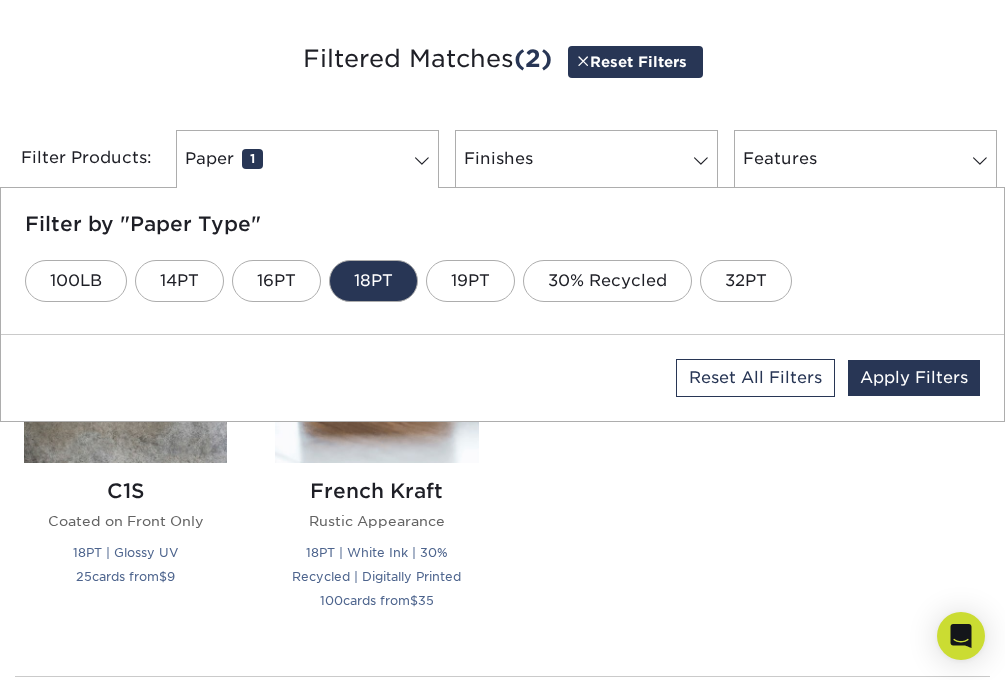click on "Silk Laminated
Protective Lamination
19PT | Spot UV | Stamped Foil
25  cards from  $ 56
Matte
Dull, Flat Finish, Not Shiny
14PT | 16PT | Spot UV
100  cards from  $ 9
Glossy UV Coated
Shiny Coating
14PT | 16PT
25  cards from  $ 9
Velvet Laminated
A Soft Touch Lamination
100" at bounding box center [502, 448] 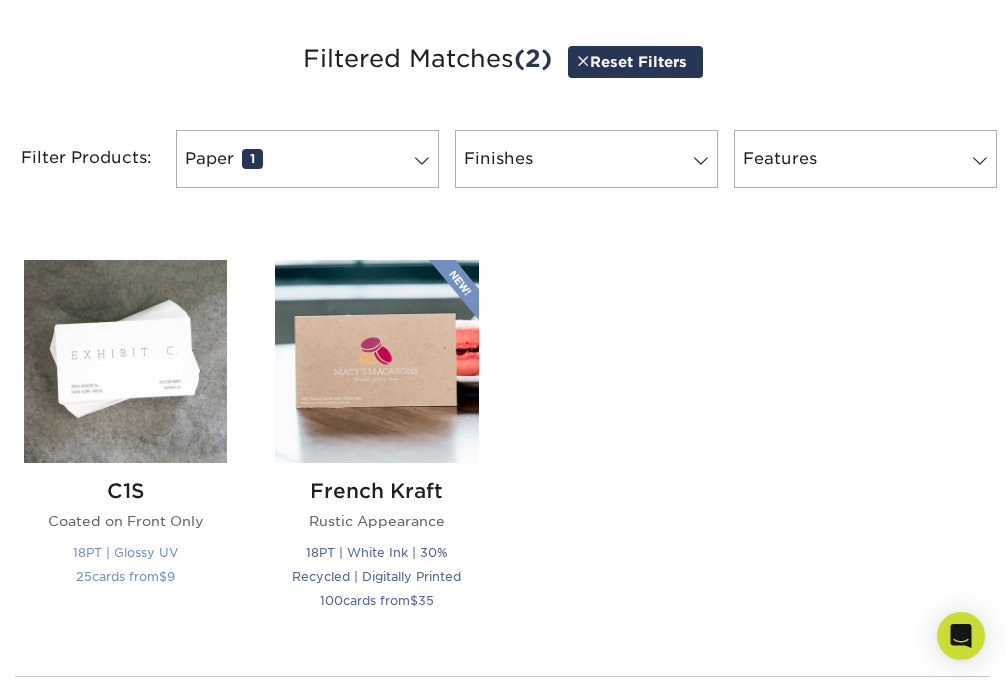 click at bounding box center [125, 361] 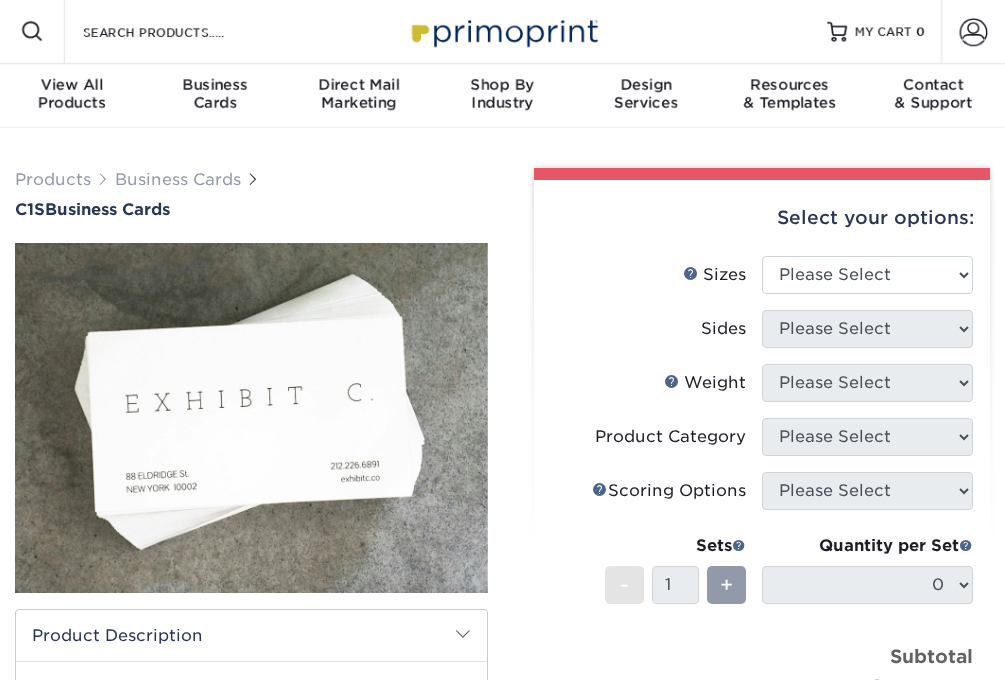 scroll, scrollTop: 0, scrollLeft: 0, axis: both 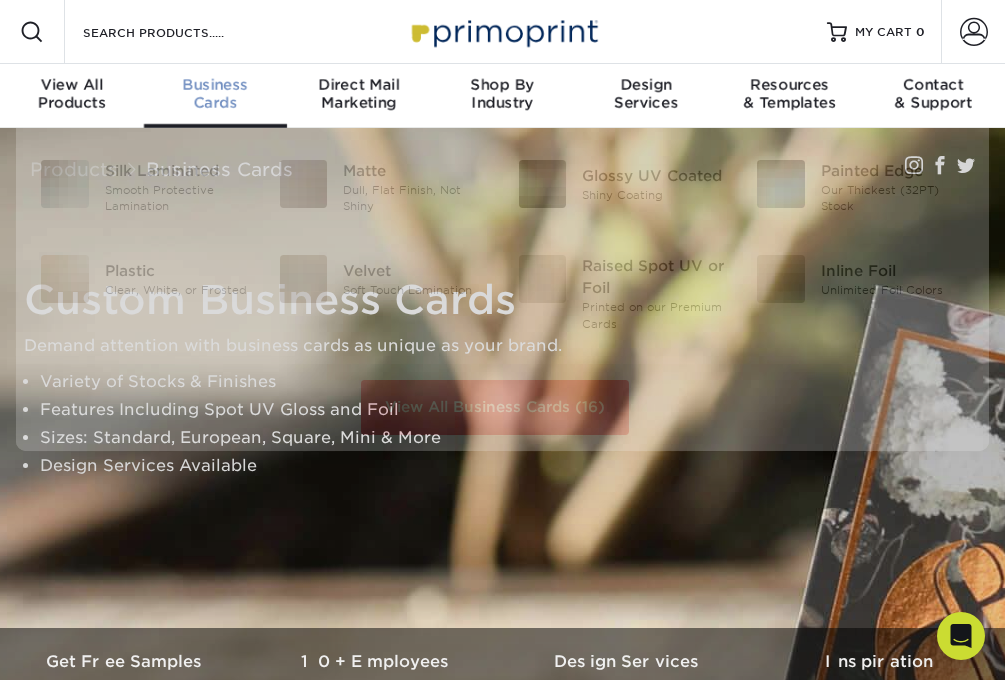 click on "Business  Cards" at bounding box center [216, 94] 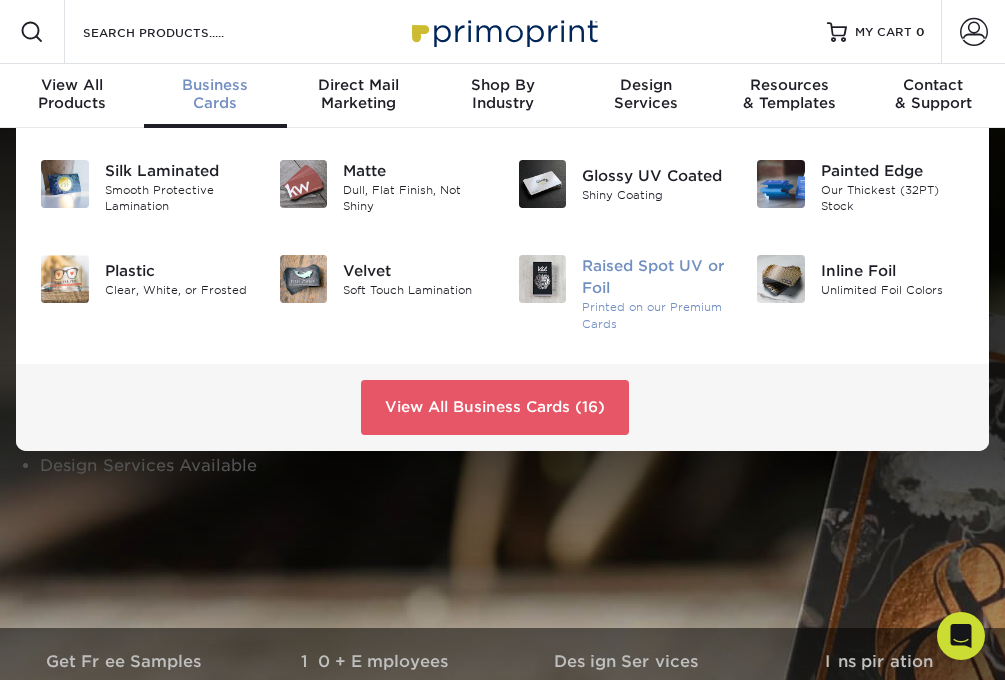 click on "Raised Spot UV or Foil" at bounding box center (654, 277) 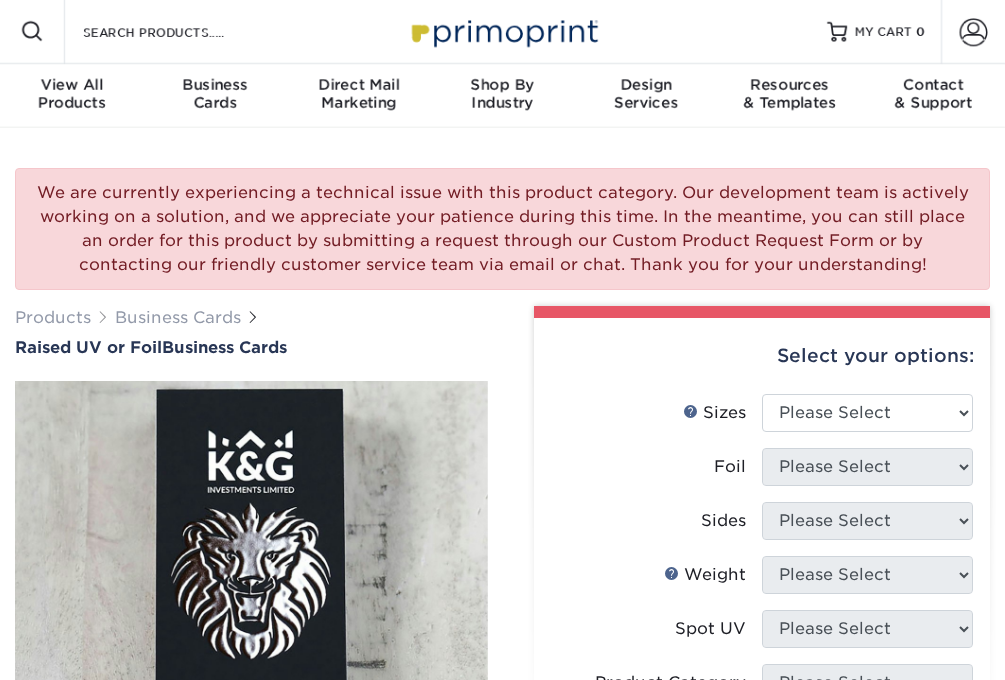scroll, scrollTop: 0, scrollLeft: 0, axis: both 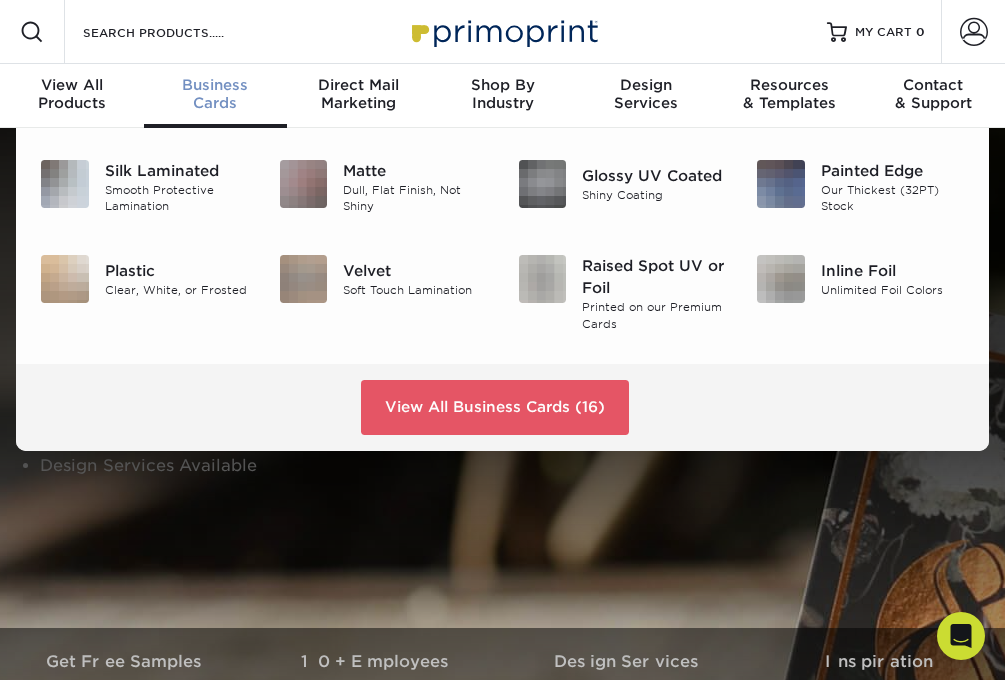 click on "Business  Cards" at bounding box center (216, 94) 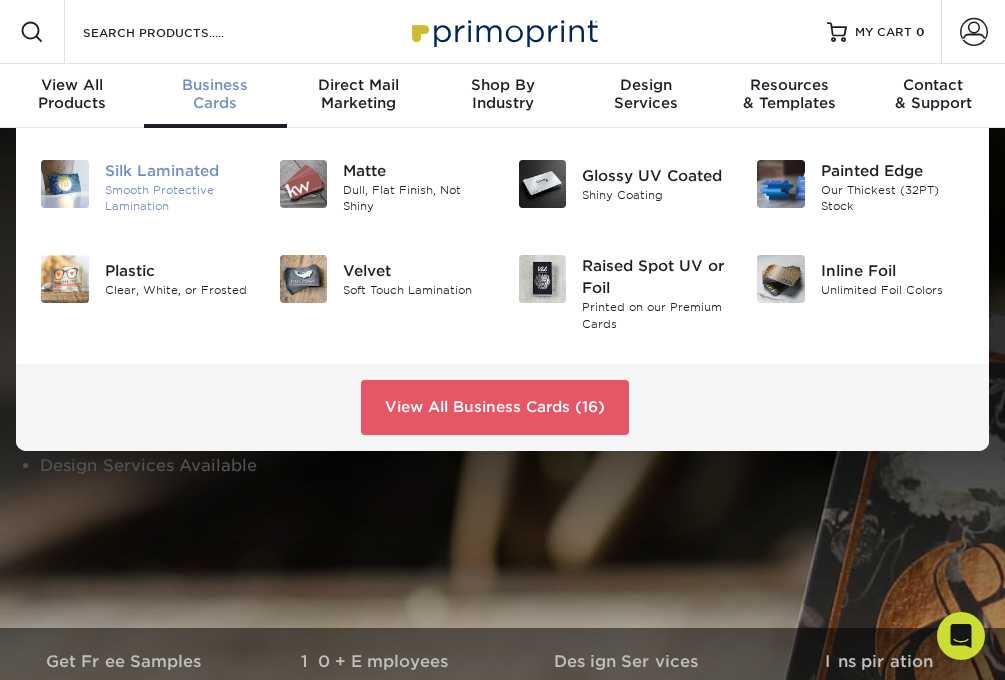 click on "Silk Laminated" at bounding box center (177, 171) 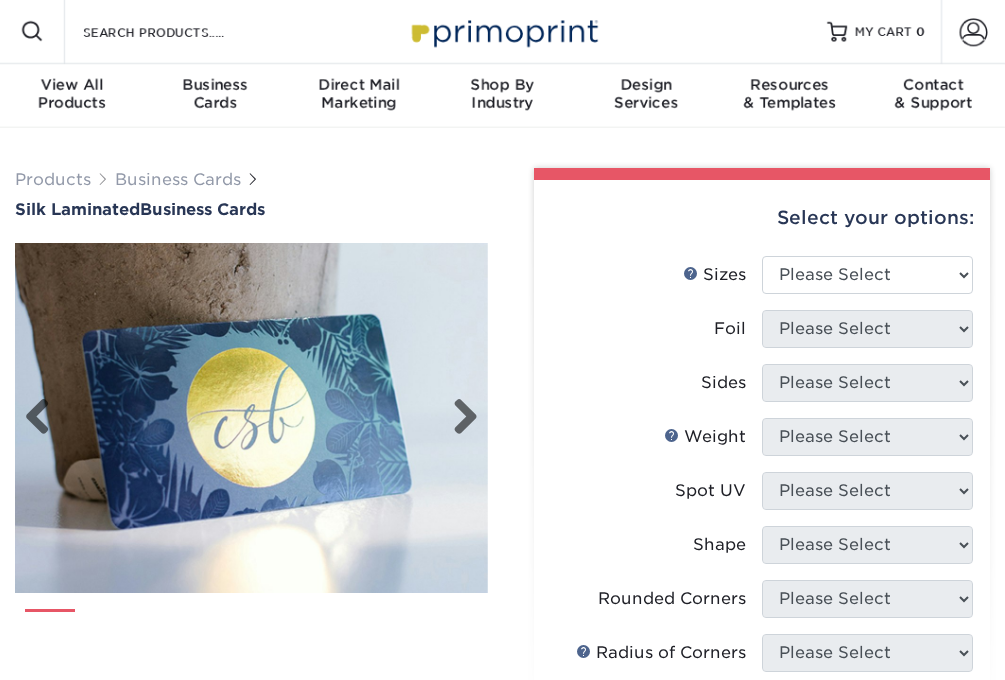 scroll, scrollTop: 0, scrollLeft: 0, axis: both 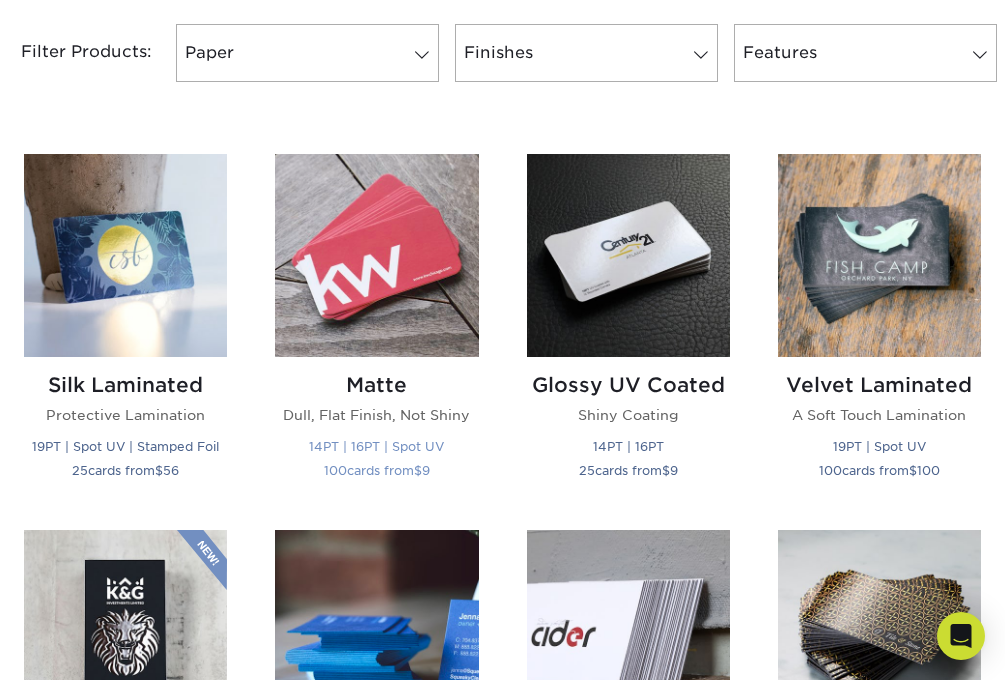 click at bounding box center [376, 255] 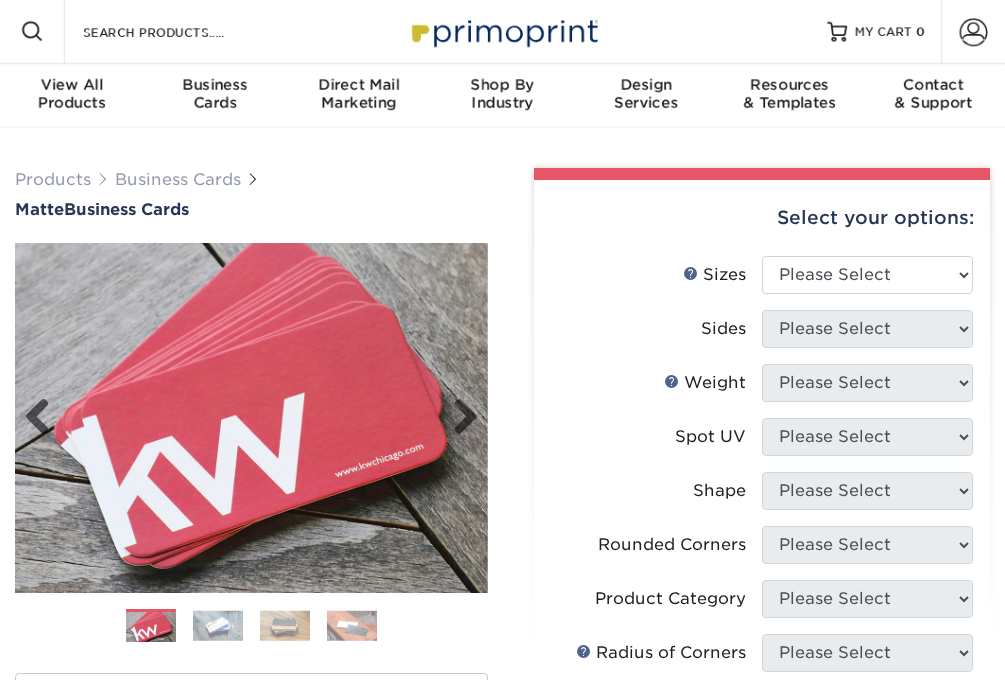 scroll, scrollTop: 0, scrollLeft: 0, axis: both 